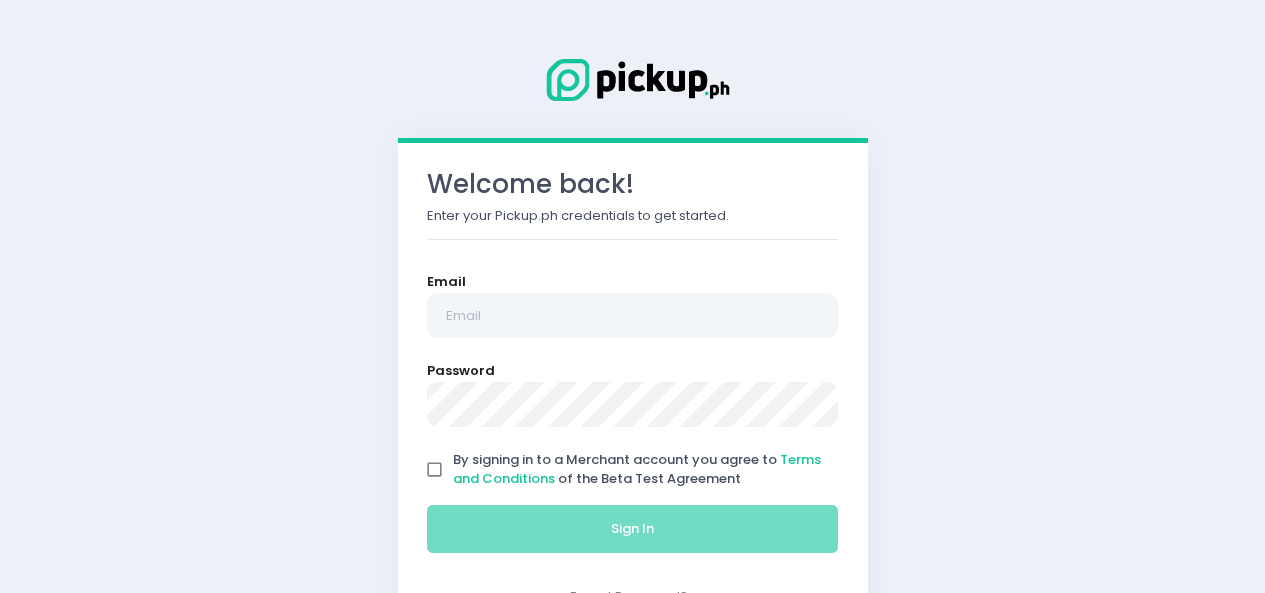 scroll, scrollTop: 0, scrollLeft: 0, axis: both 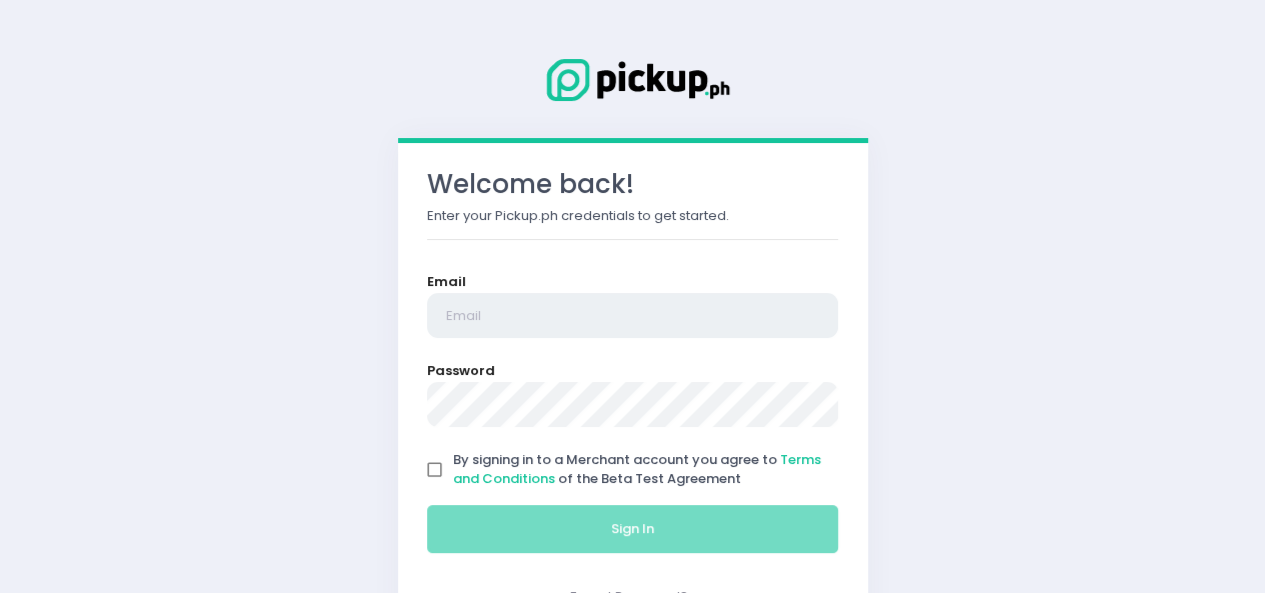 click at bounding box center [633, 316] 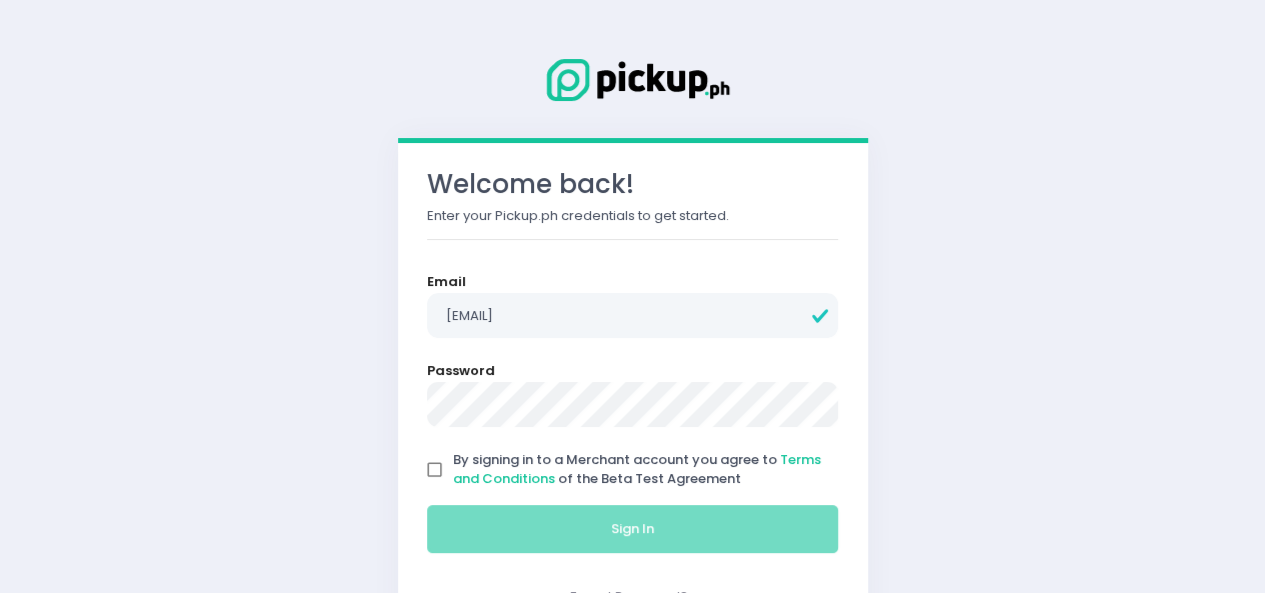 click on "By signing in to a Merchant account you agree to   Terms and Conditions   of the Beta Test Agreement" at bounding box center [435, 470] 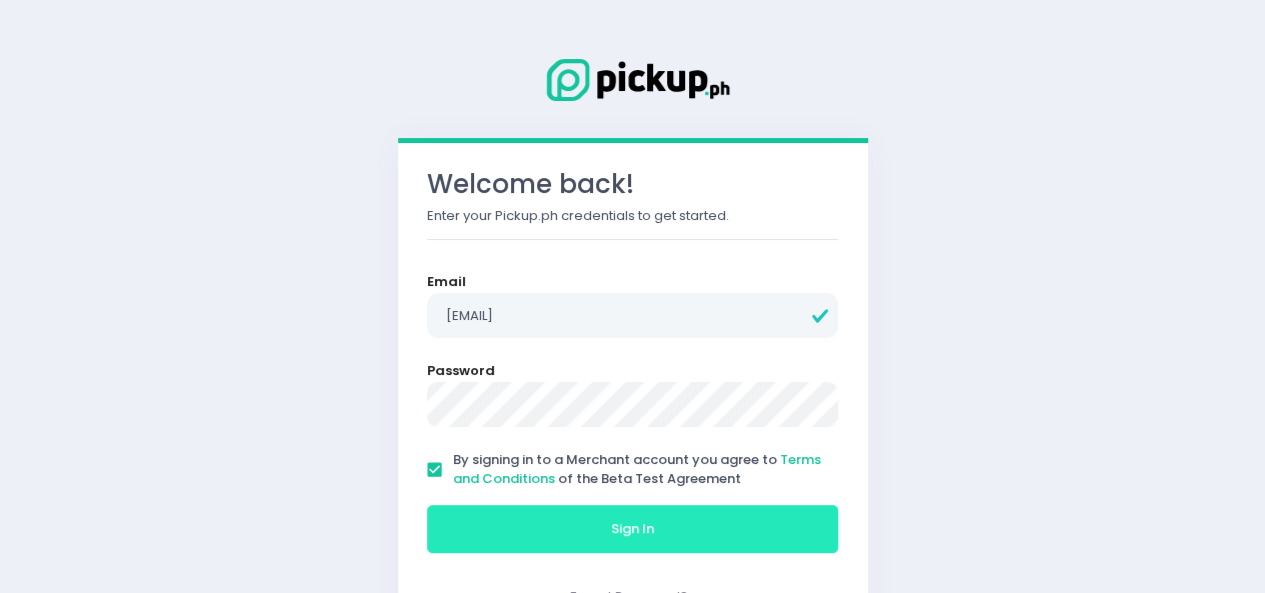 click on "Sign In" at bounding box center [633, 529] 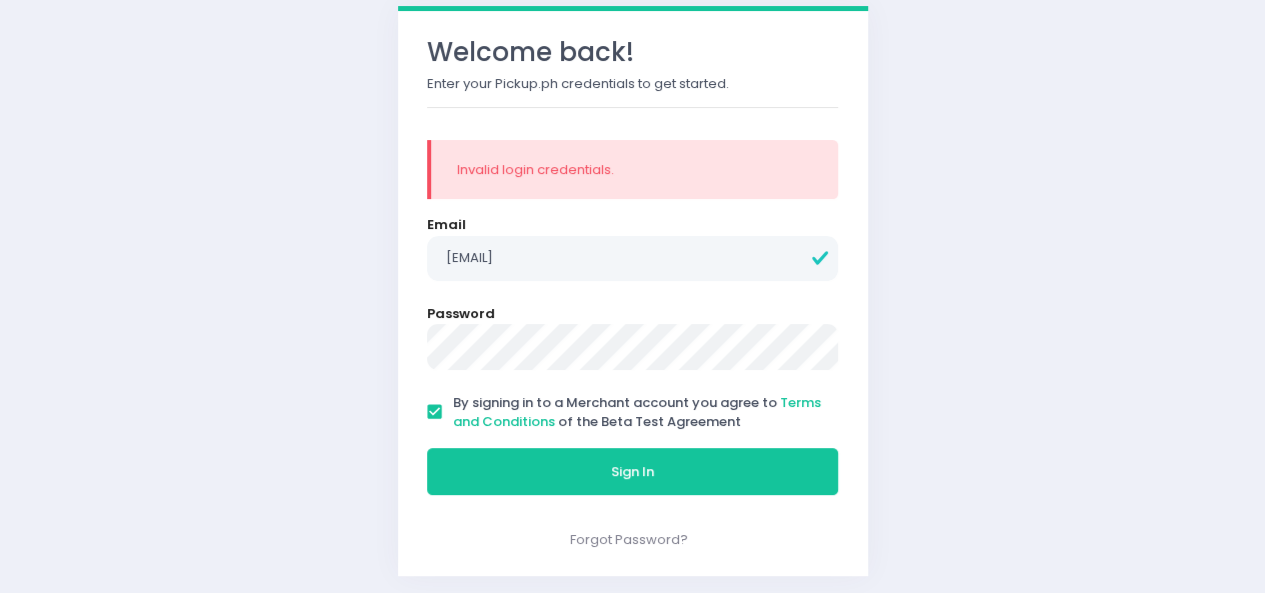 scroll, scrollTop: 136, scrollLeft: 0, axis: vertical 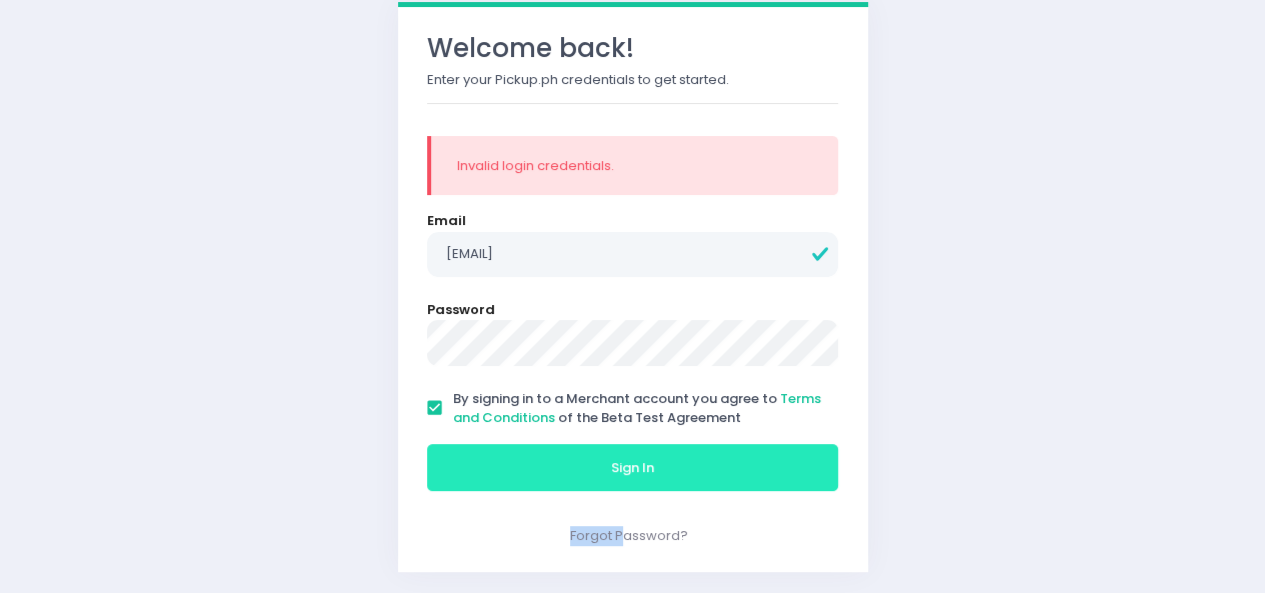 drag, startPoint x: 621, startPoint y: 501, endPoint x: 634, endPoint y: 472, distance: 31.780497 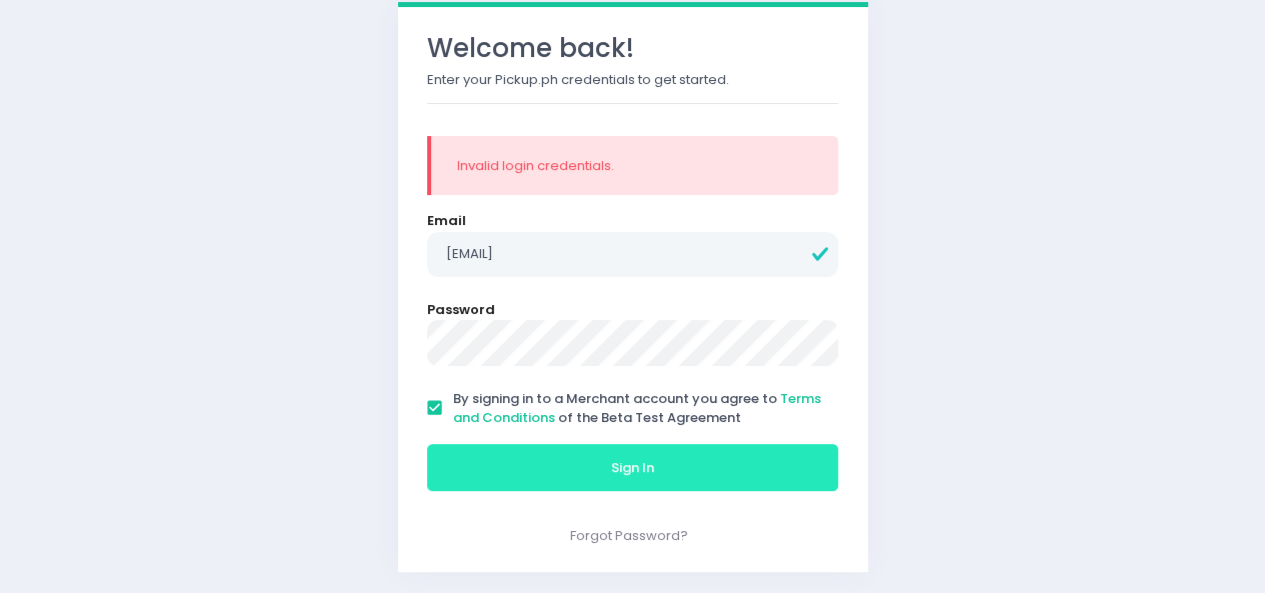 click on "Sign In" at bounding box center [633, 468] 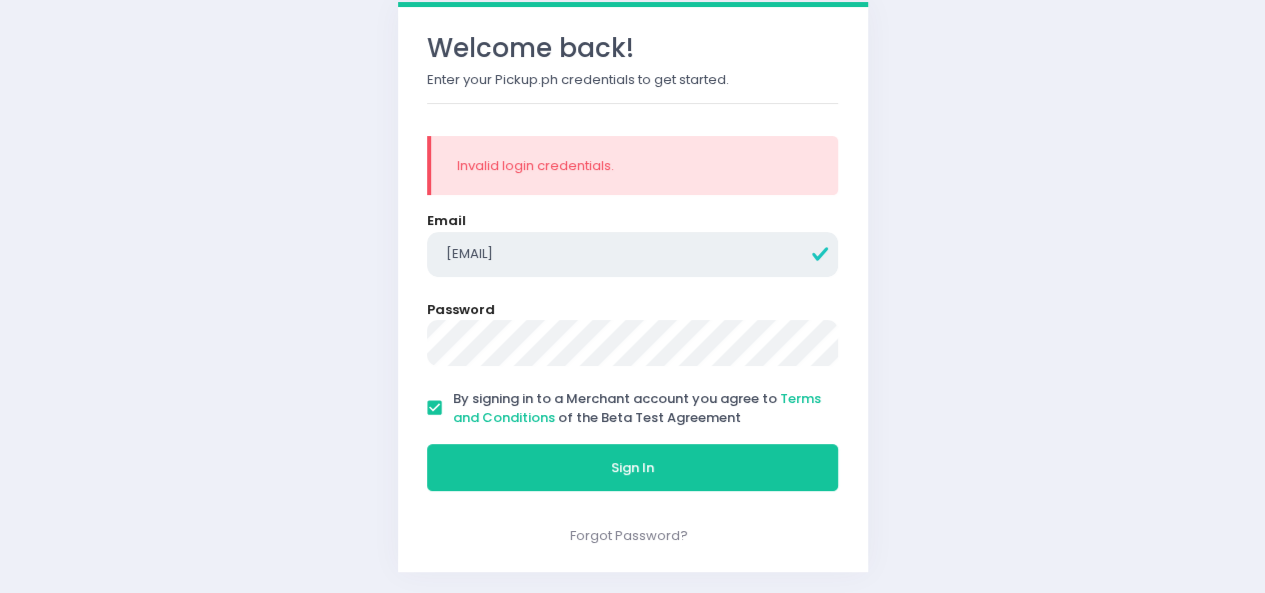 click on "[EMAIL]" at bounding box center [633, 255] 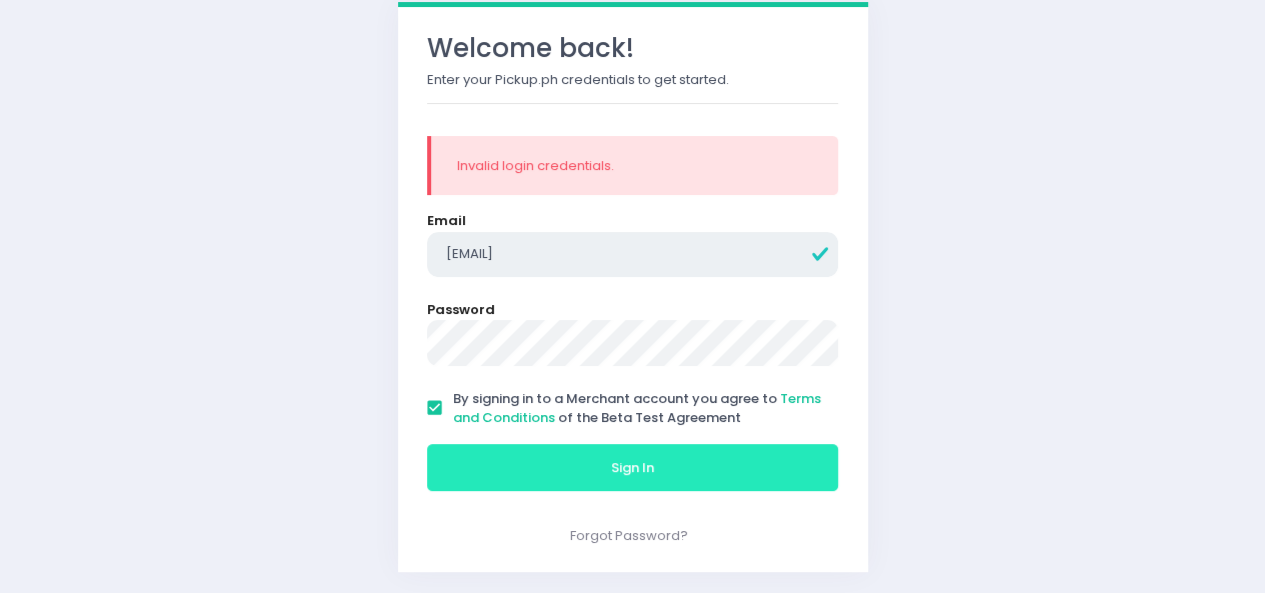type on "[EMAIL]" 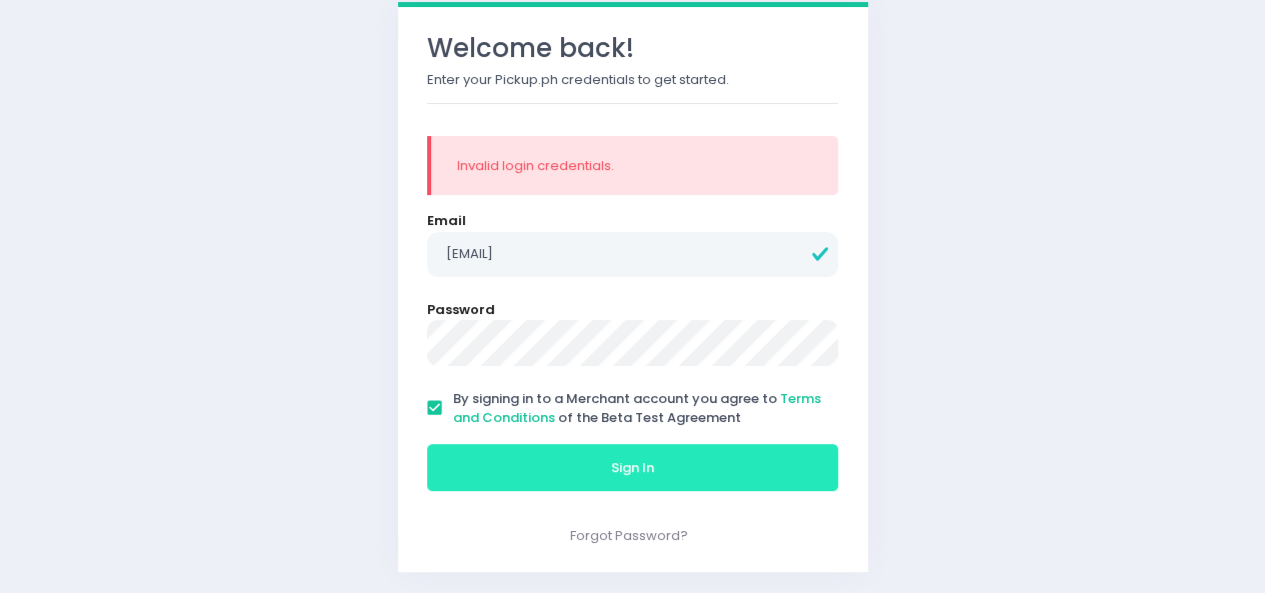 click on "Sign In" at bounding box center (632, 467) 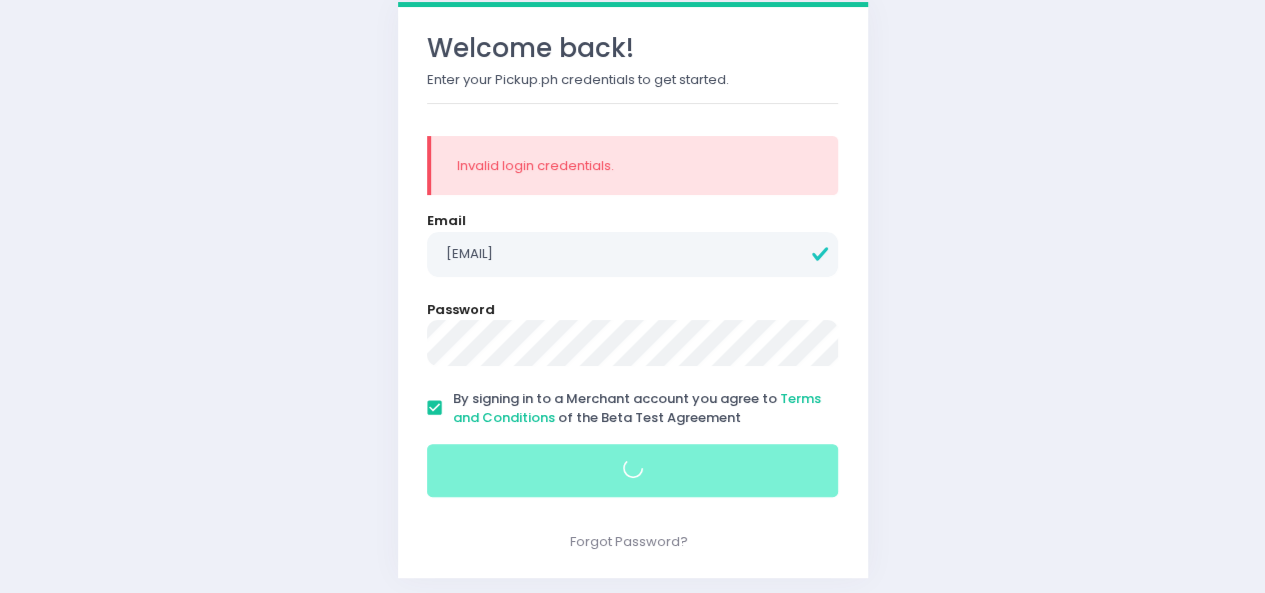 scroll, scrollTop: 0, scrollLeft: 0, axis: both 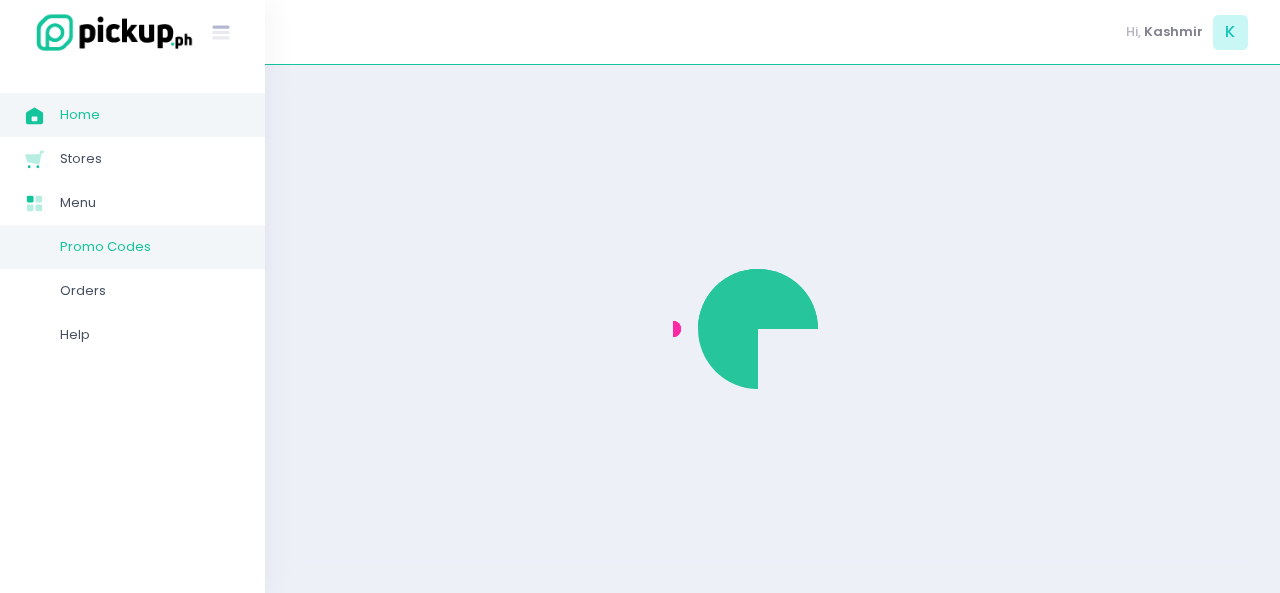click on "Promo Codes" at bounding box center [150, 247] 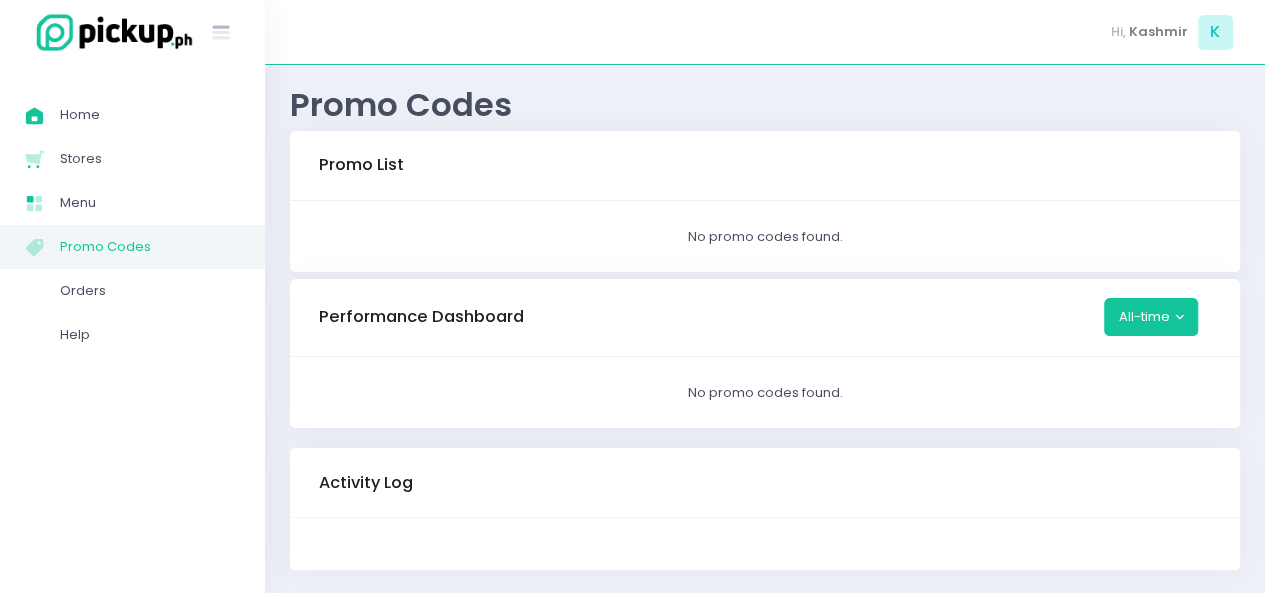 scroll, scrollTop: 0, scrollLeft: 0, axis: both 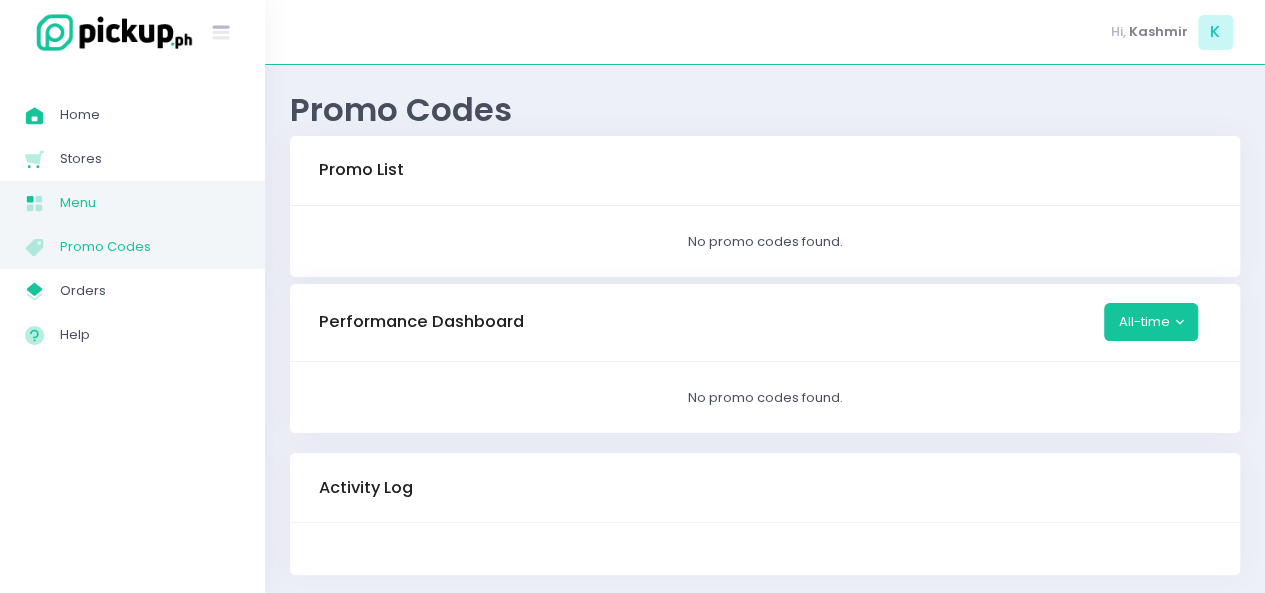 click on "Menu" at bounding box center (150, 203) 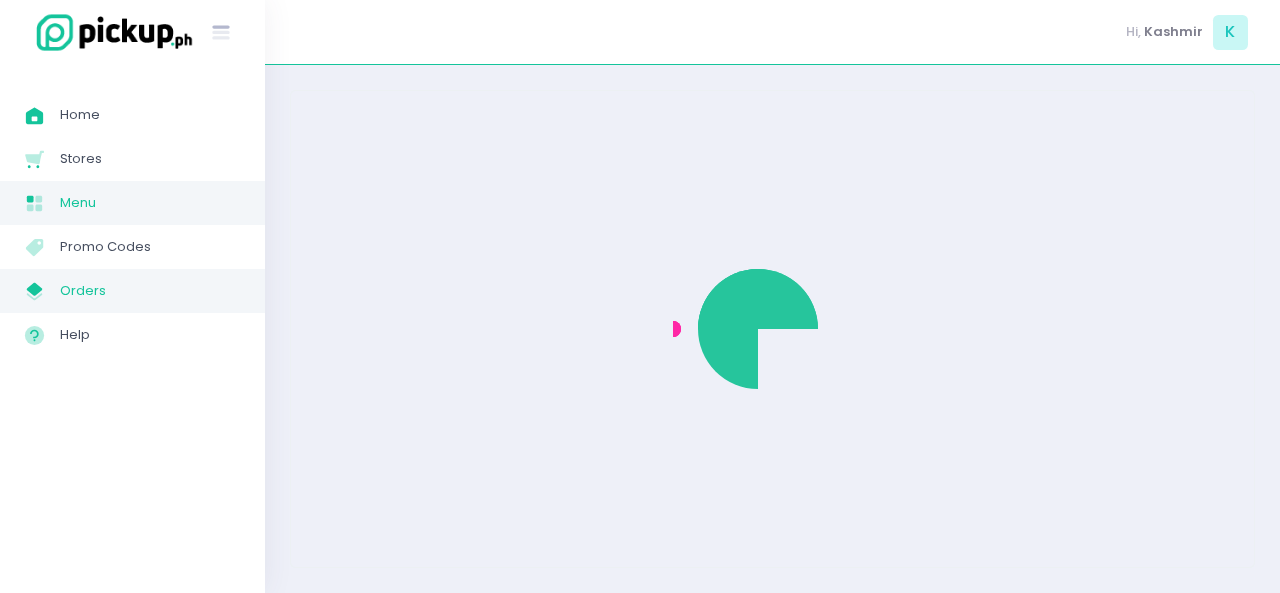 click on "Orders" at bounding box center [150, 291] 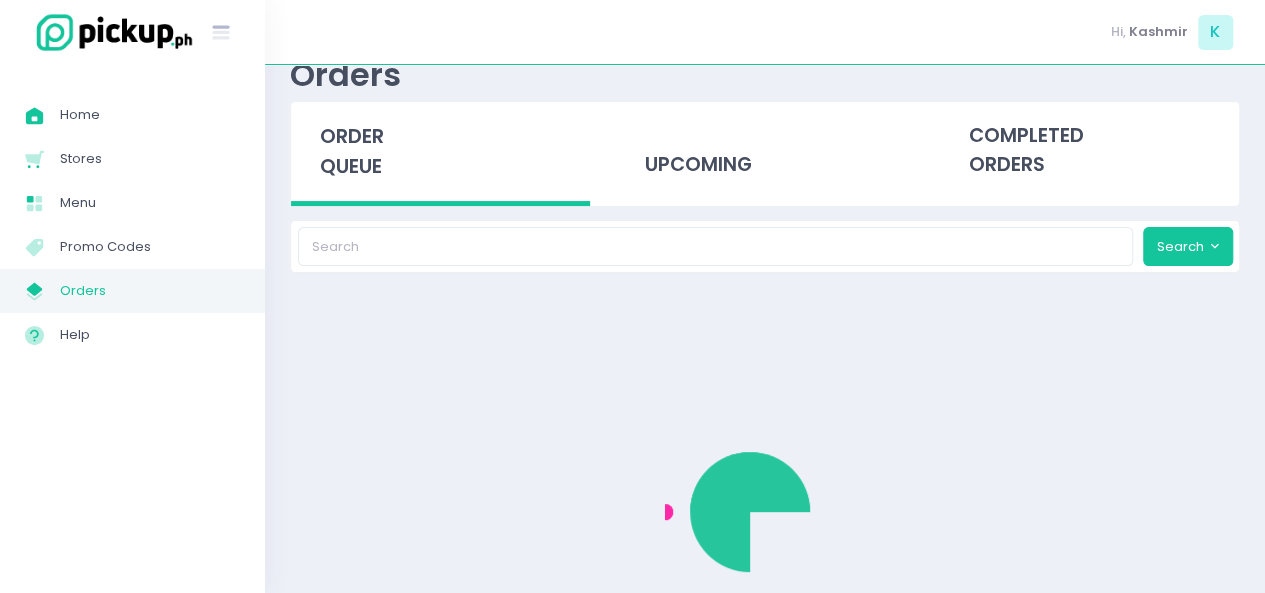 scroll, scrollTop: 0, scrollLeft: 0, axis: both 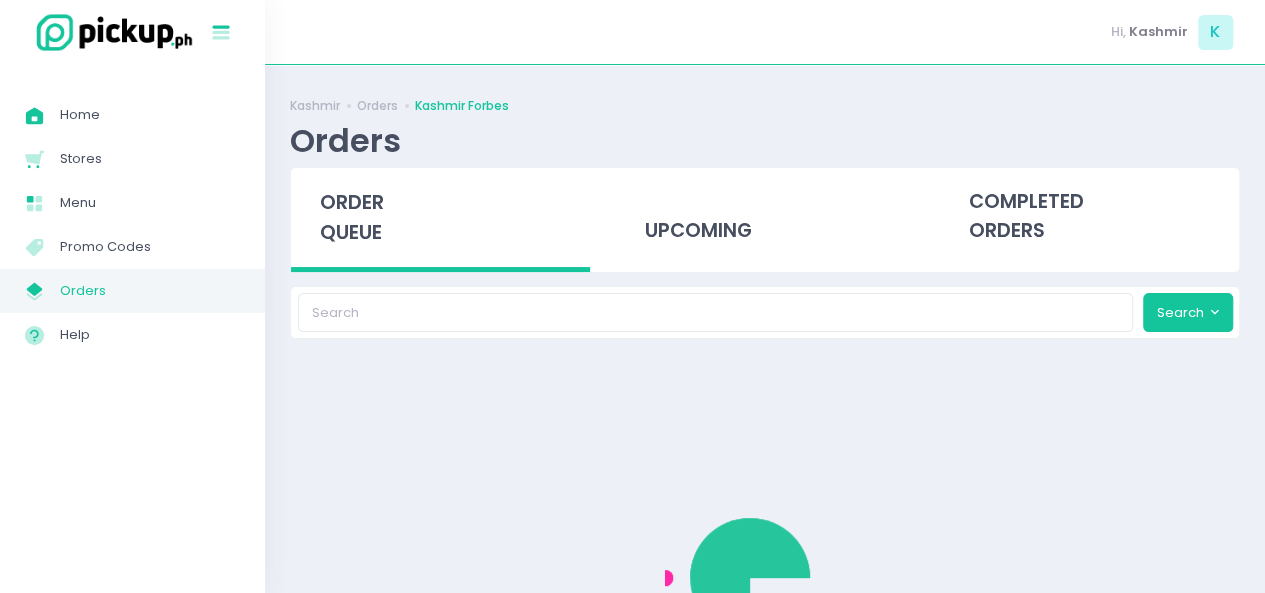 click 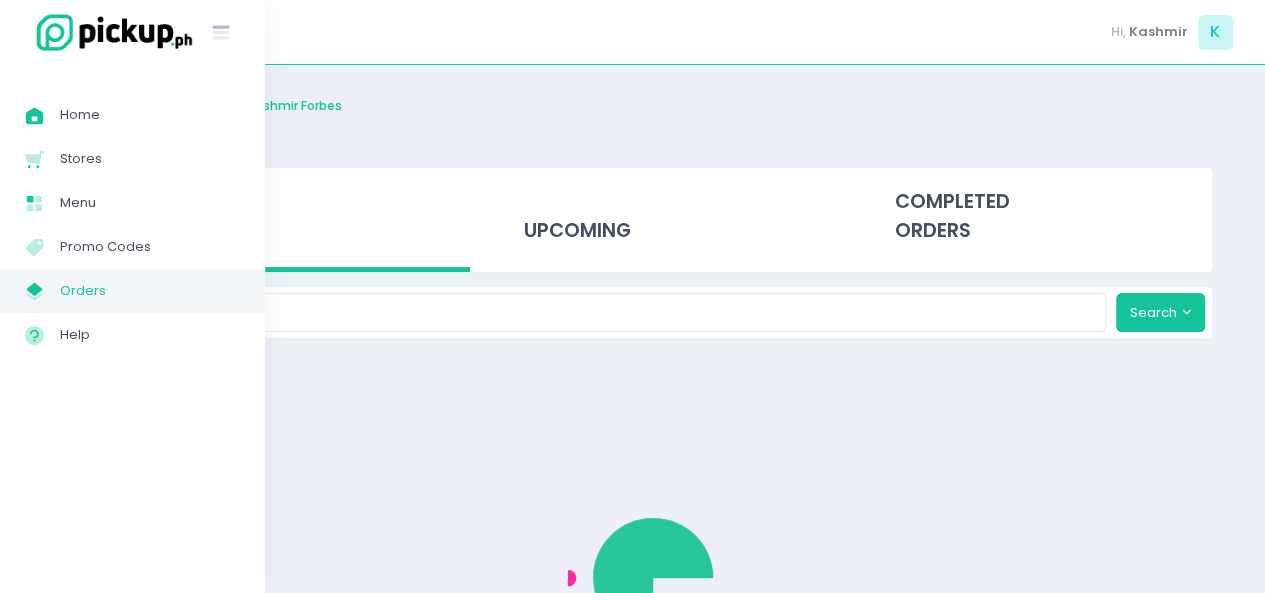 click on "Menu Created with Sketch. Promo Codes" at bounding box center [132, 247] 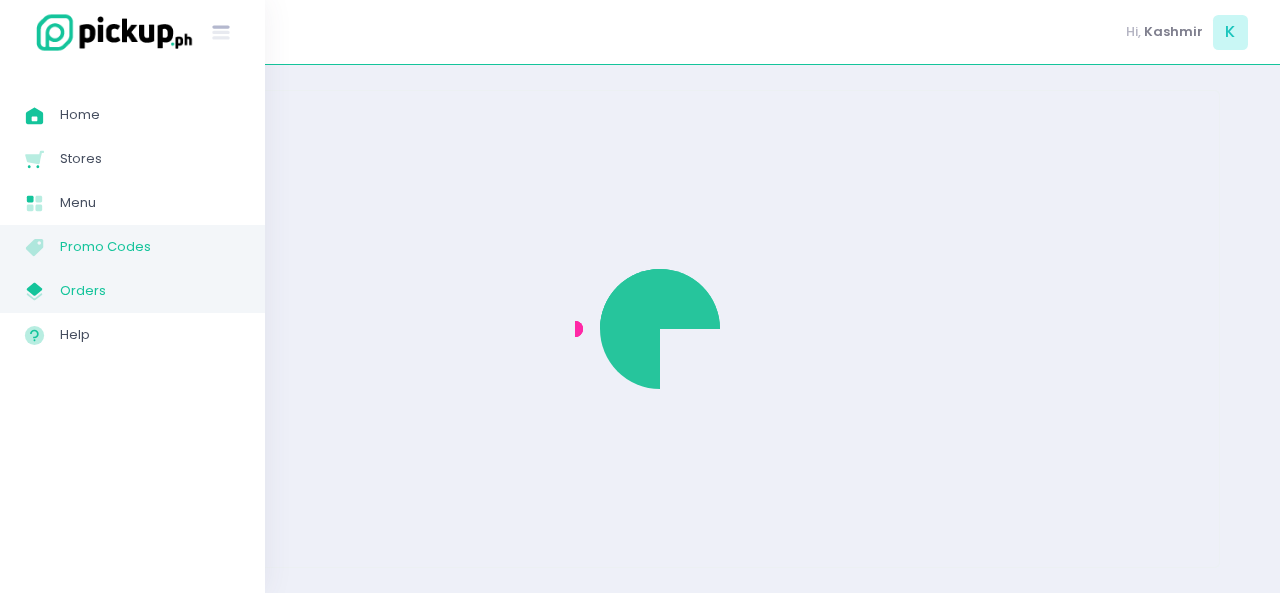 click on "Promo Codes" at bounding box center (150, 247) 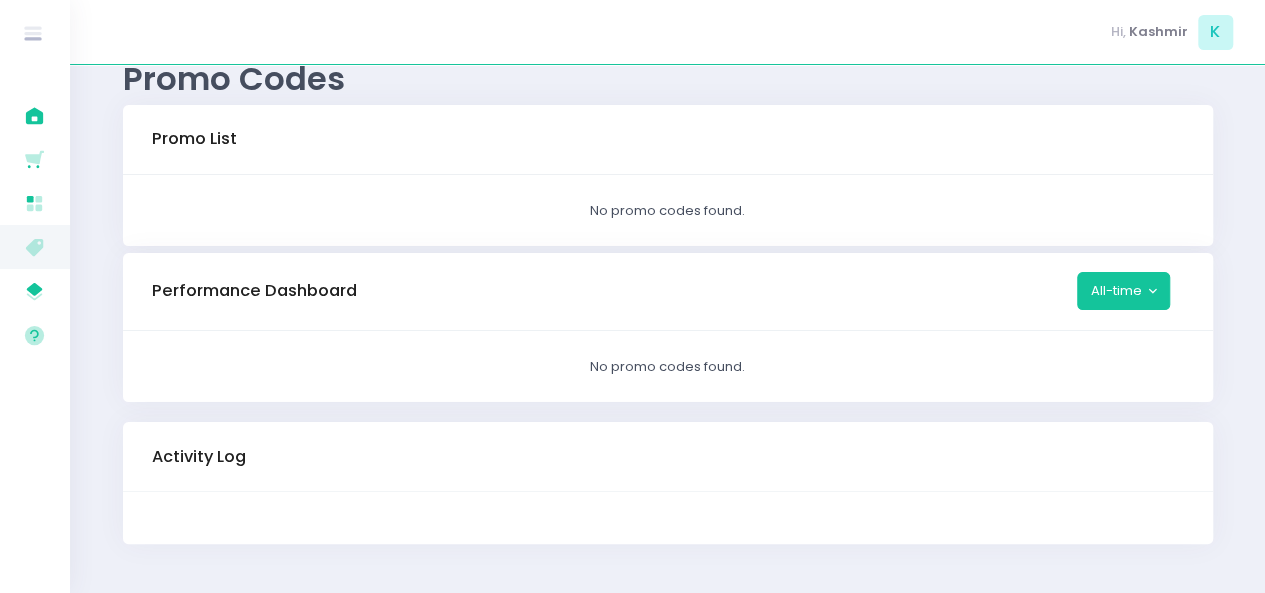 scroll, scrollTop: 0, scrollLeft: 0, axis: both 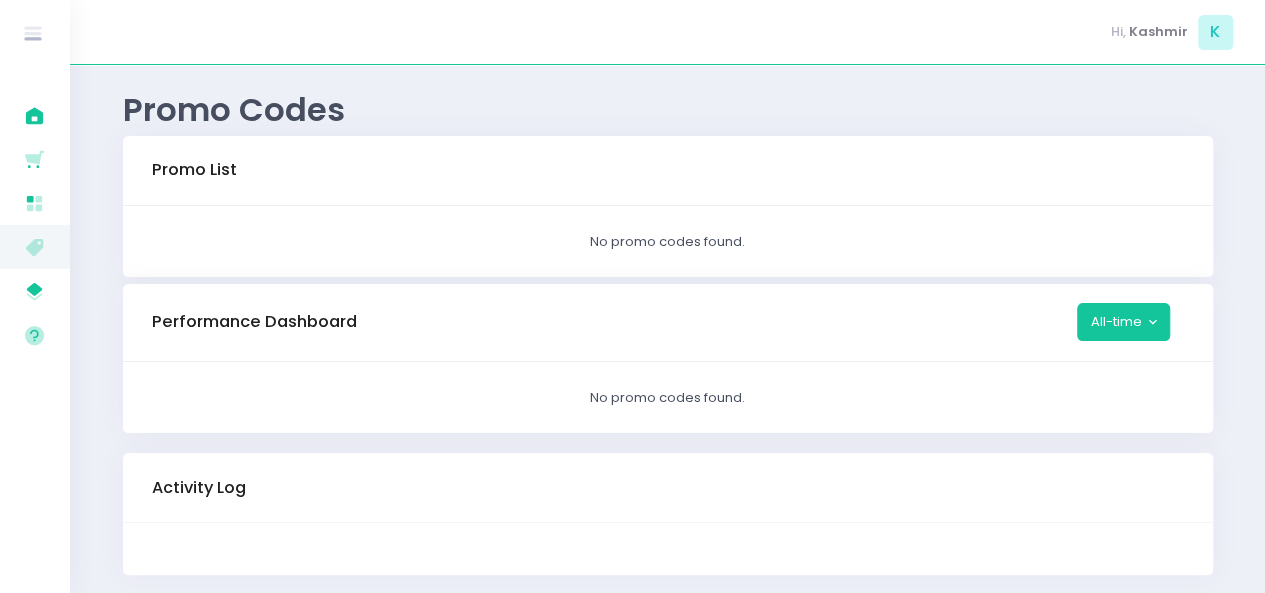 click on "No promo codes found." at bounding box center [668, 242] 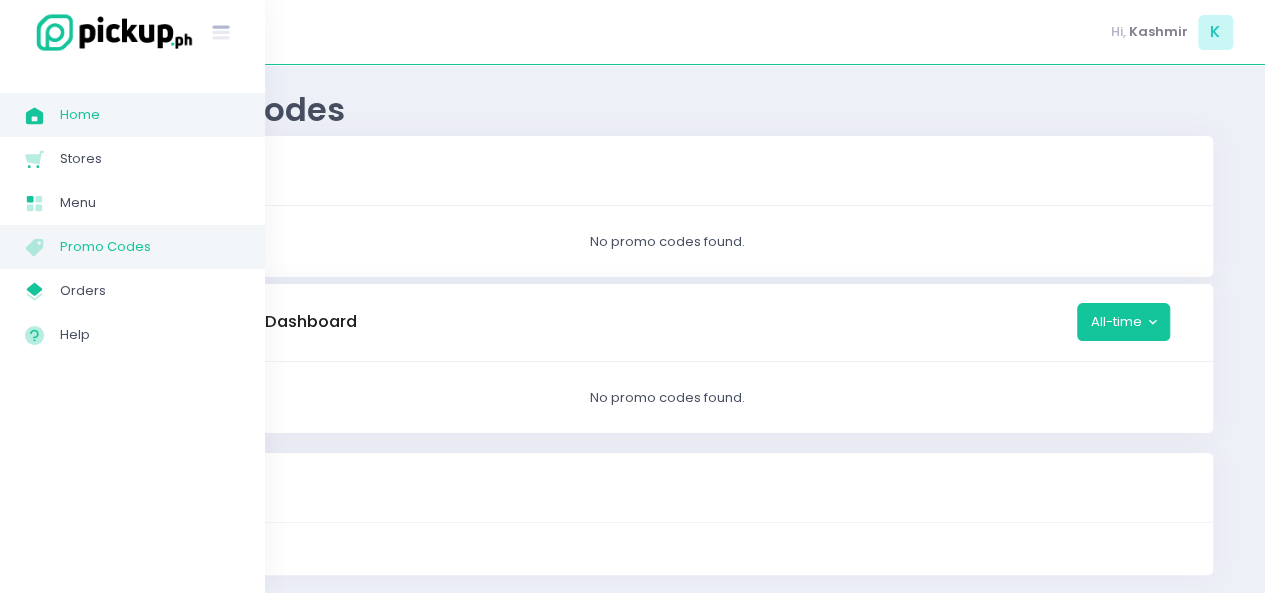 click on "Home" at bounding box center (150, 115) 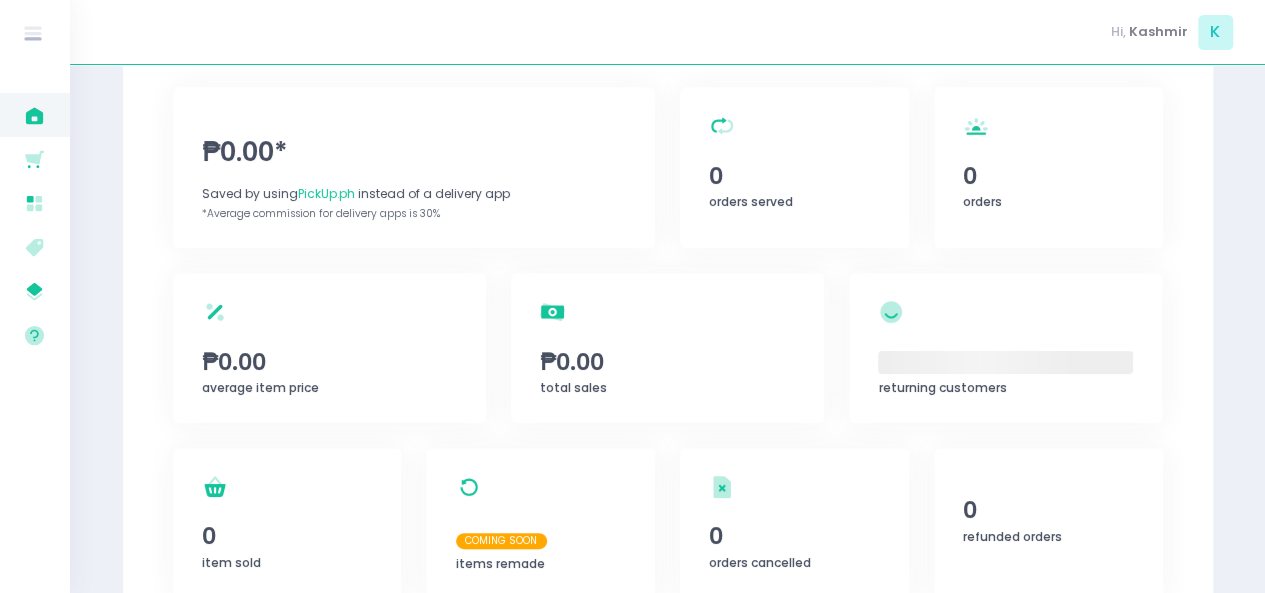 scroll, scrollTop: 0, scrollLeft: 0, axis: both 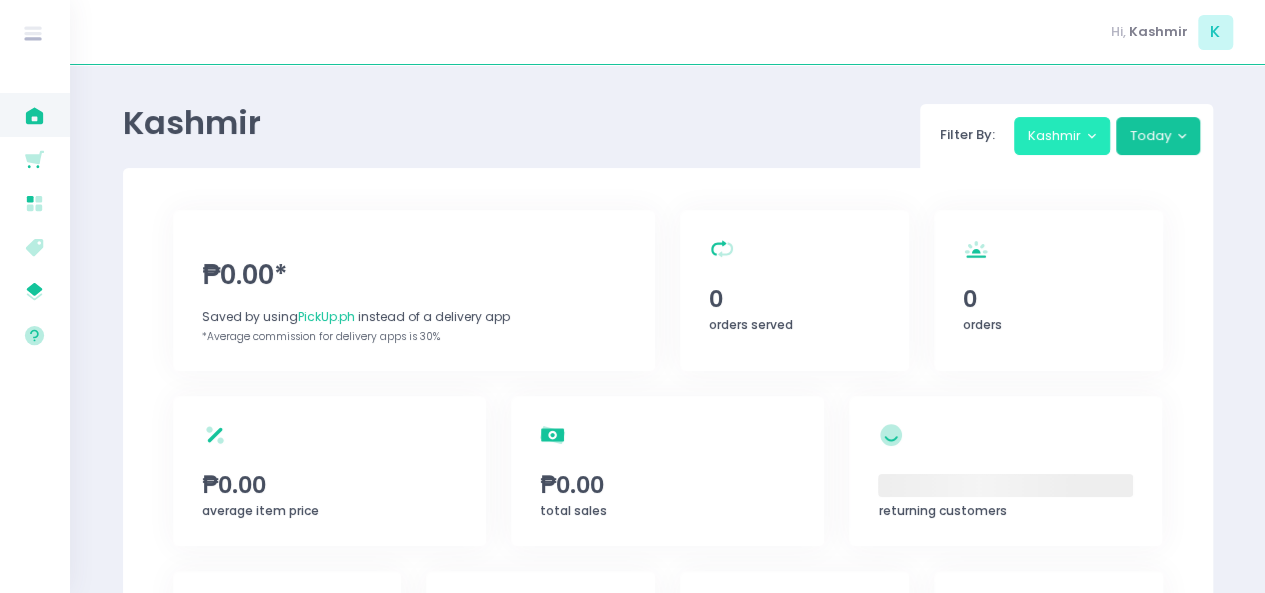 click on "Kashmir" at bounding box center (1062, 136) 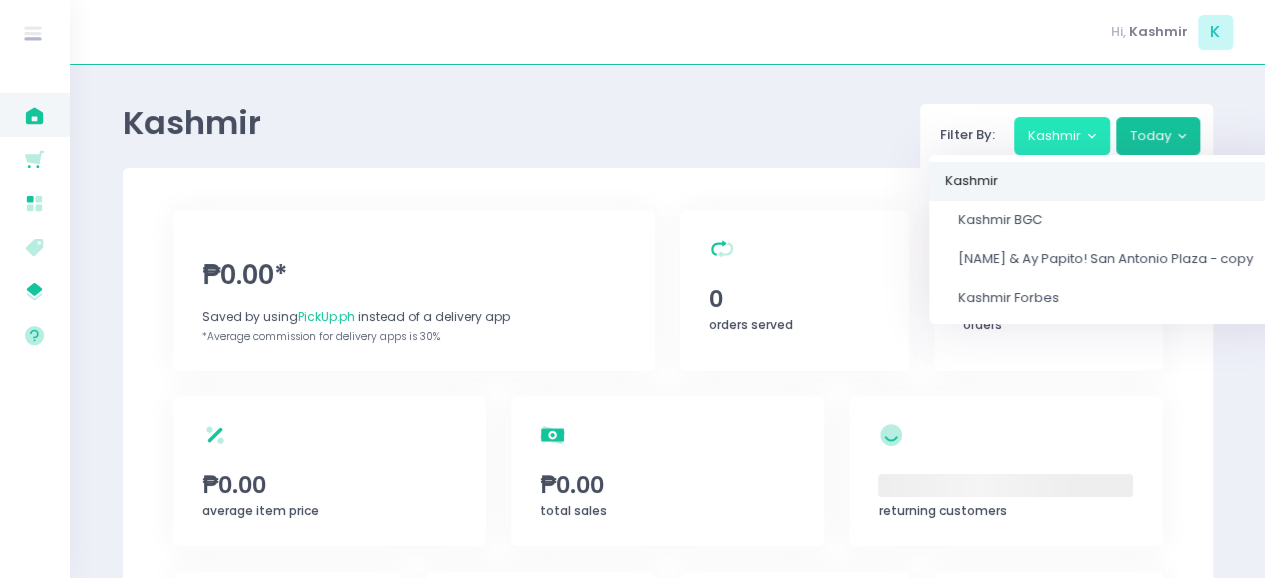 click on "Kashmir" at bounding box center (971, 181) 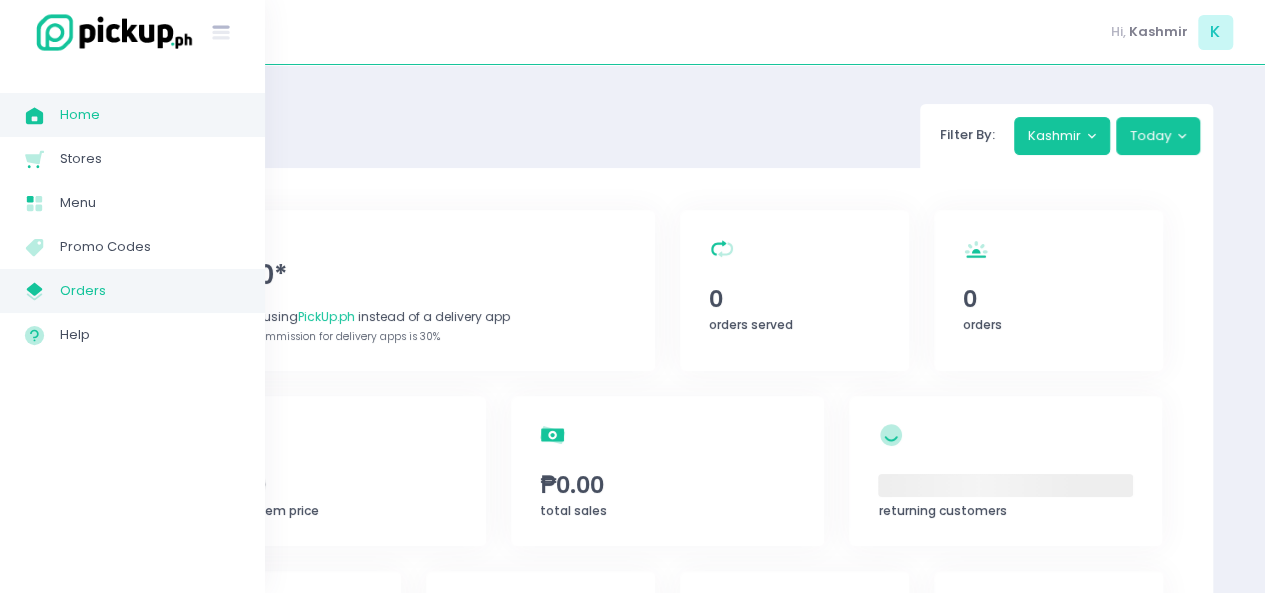 click on "My Store Created with Sketch. Orders" at bounding box center [132, 291] 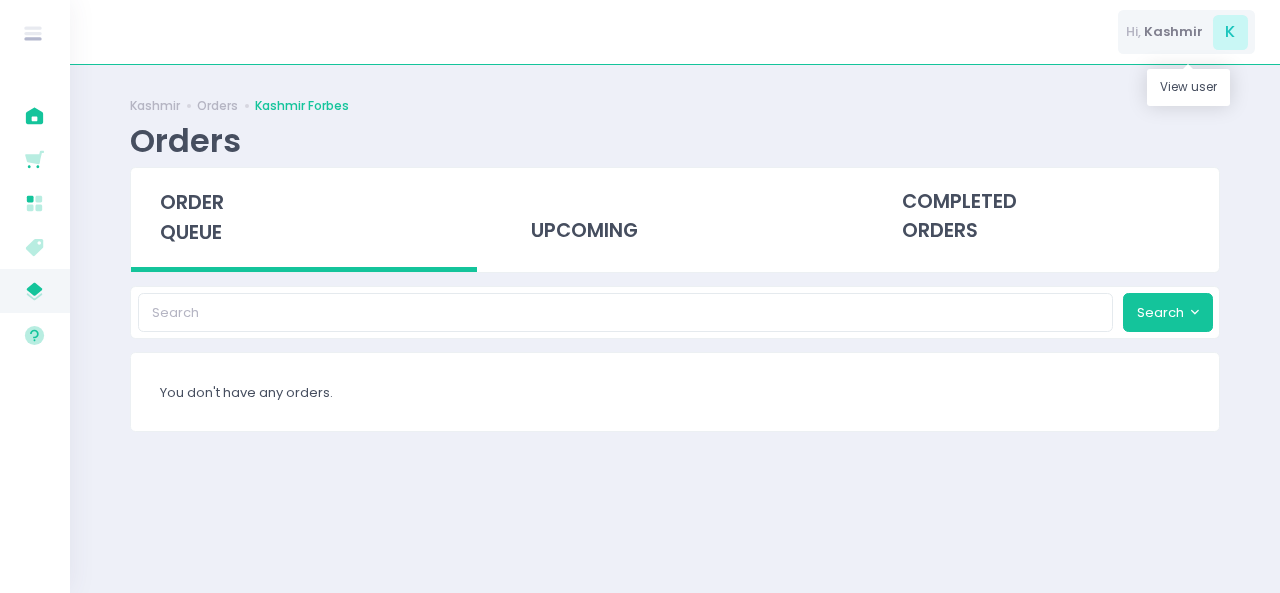 click on "K" at bounding box center [1230, 32] 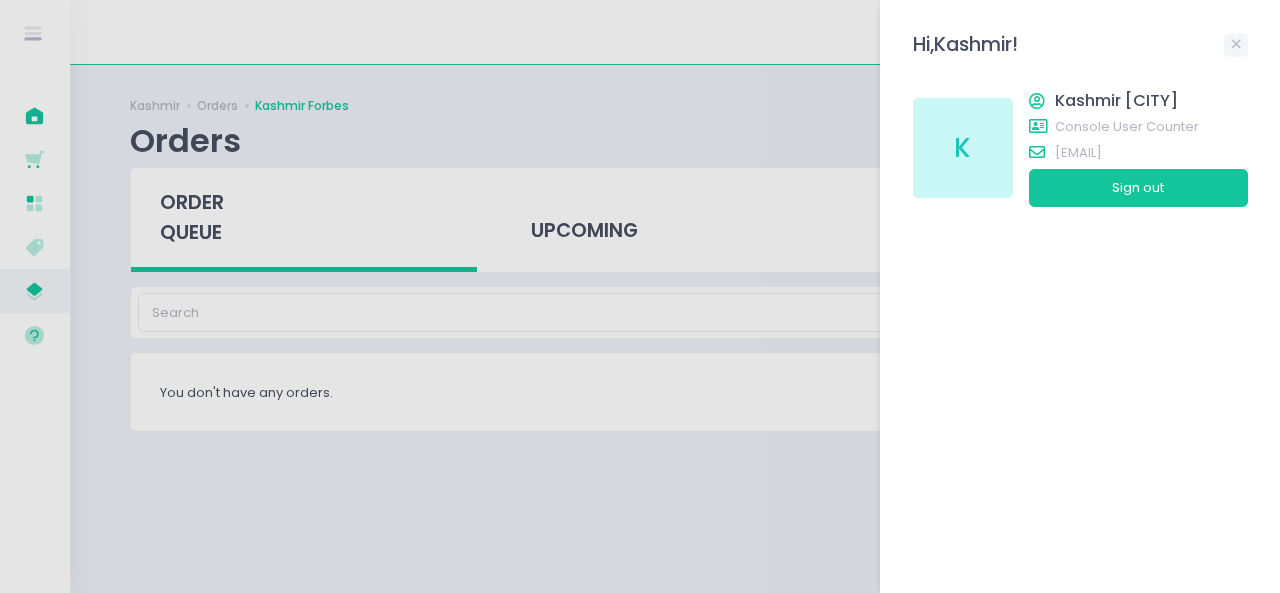 click at bounding box center [640, 296] 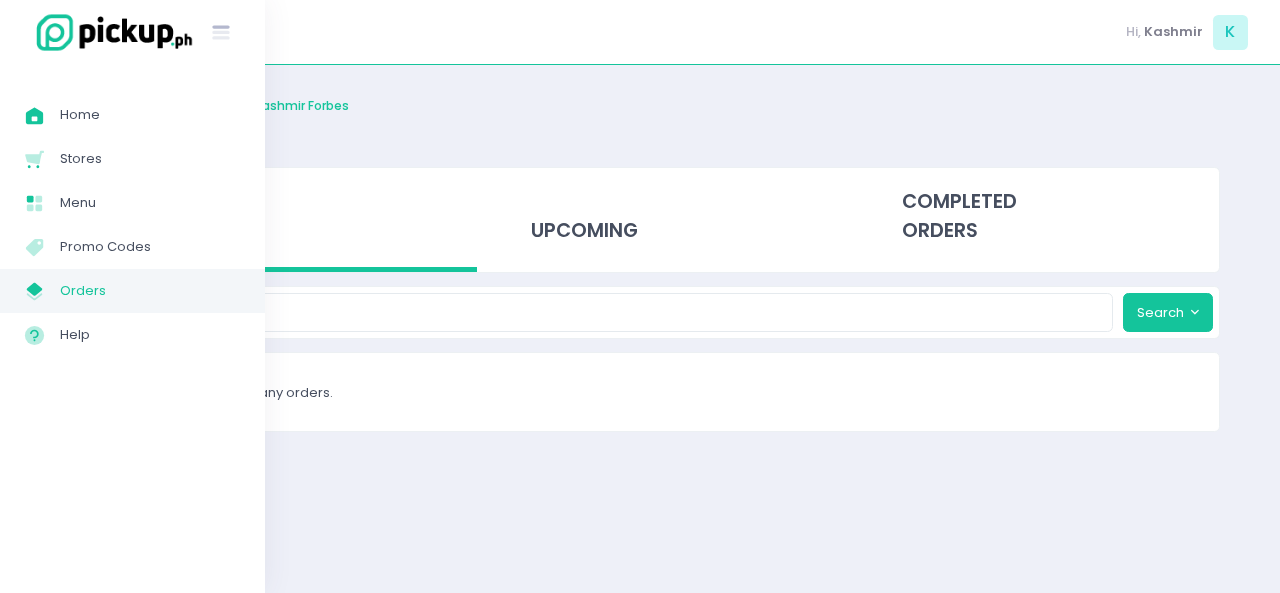 click 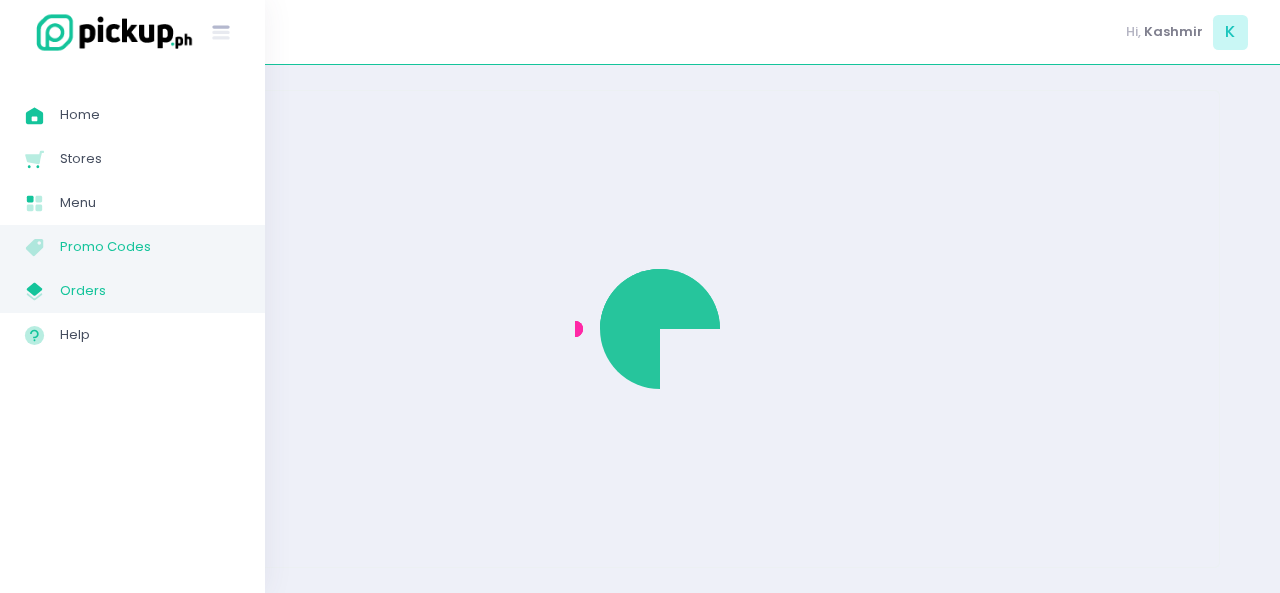click on "Promo Codes" at bounding box center (150, 247) 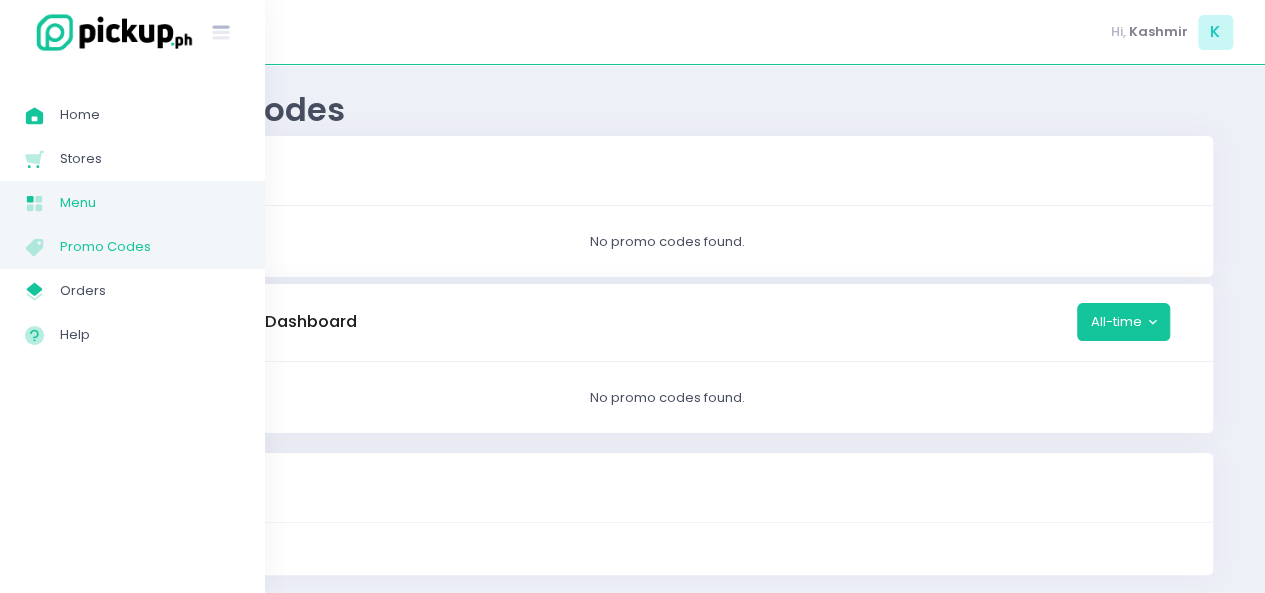 click on "Menu Created with Sketch." 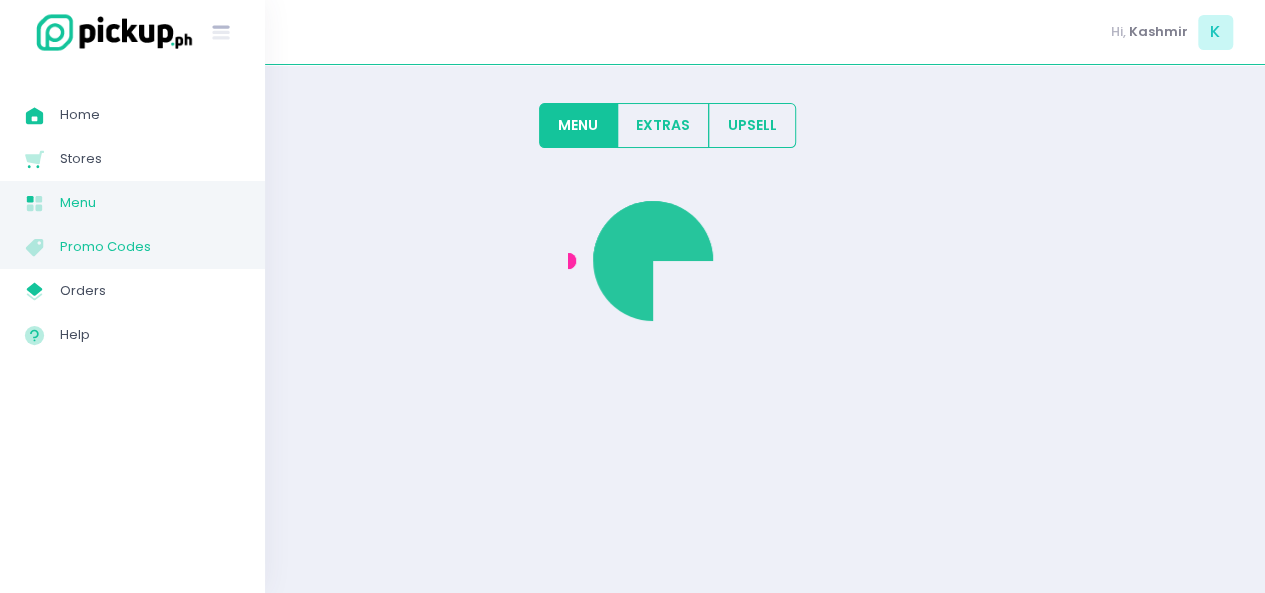 click on "Promo Codes" at bounding box center (150, 247) 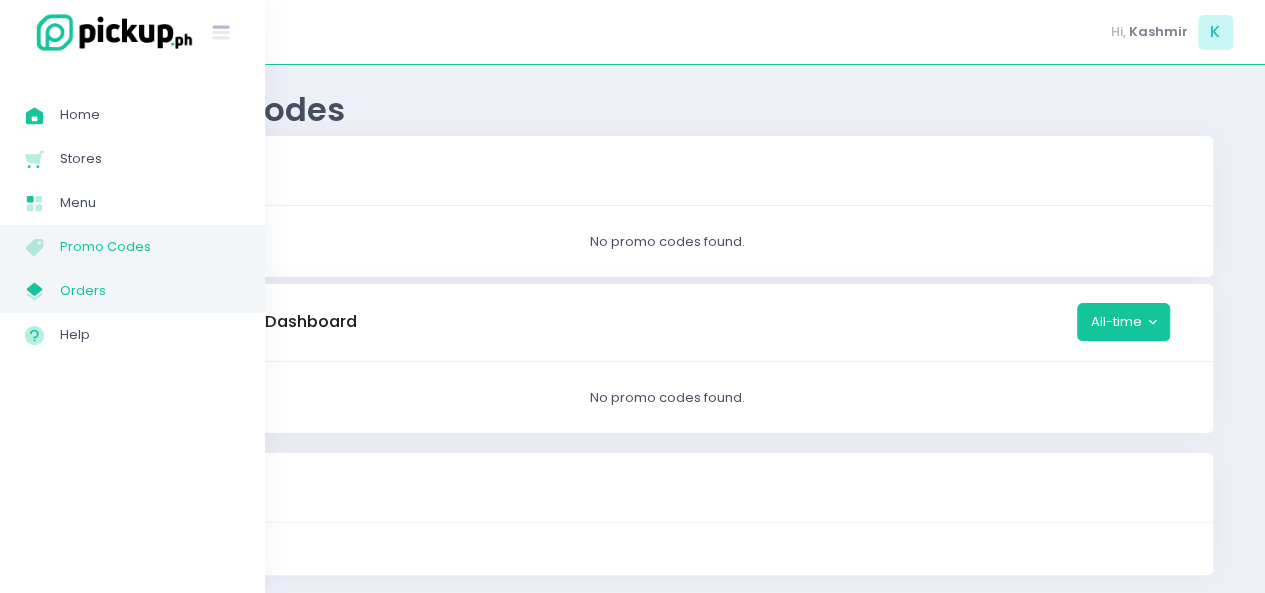 click on "Orders" at bounding box center (150, 291) 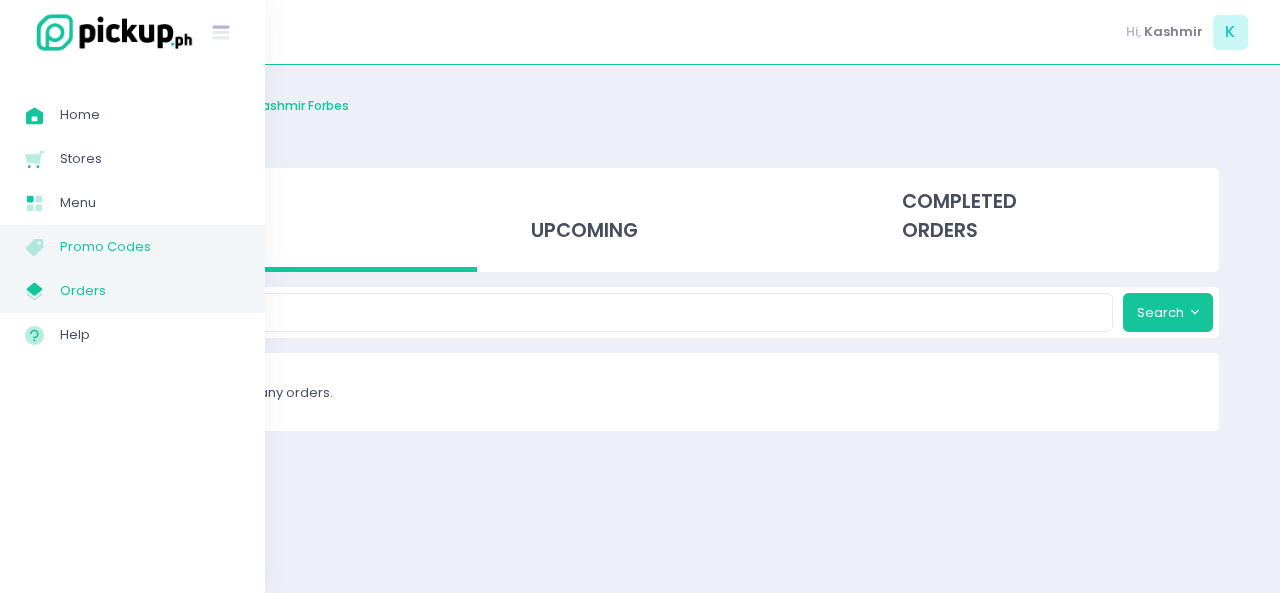 click on "Menu Created with Sketch." at bounding box center [42, 247] 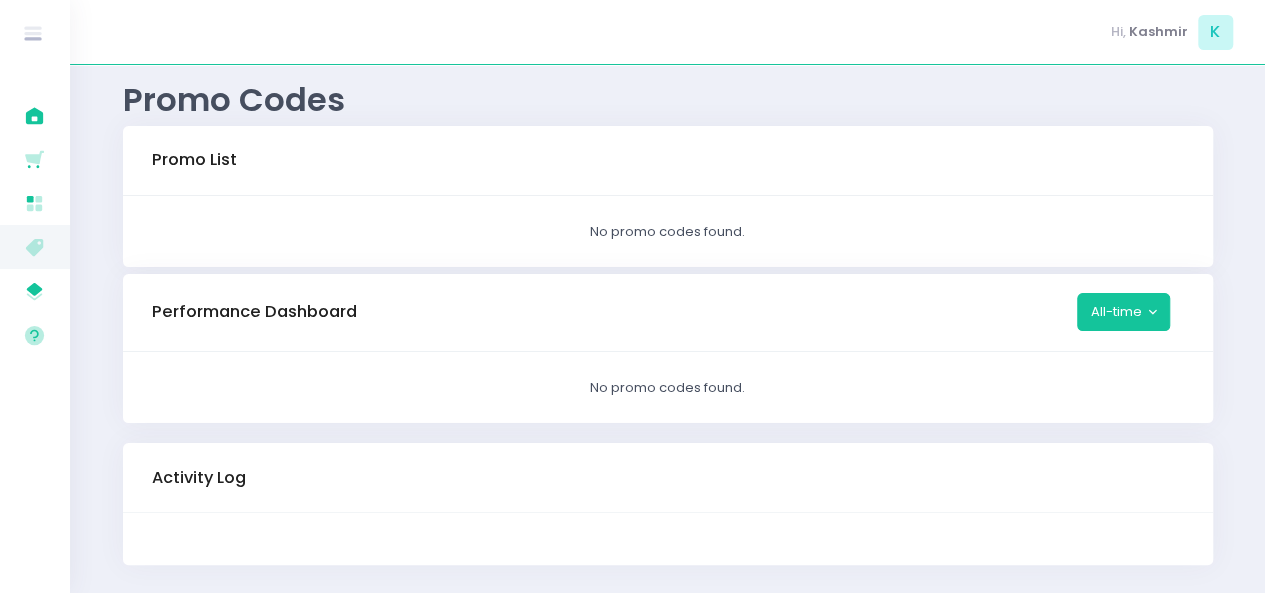 scroll, scrollTop: 0, scrollLeft: 0, axis: both 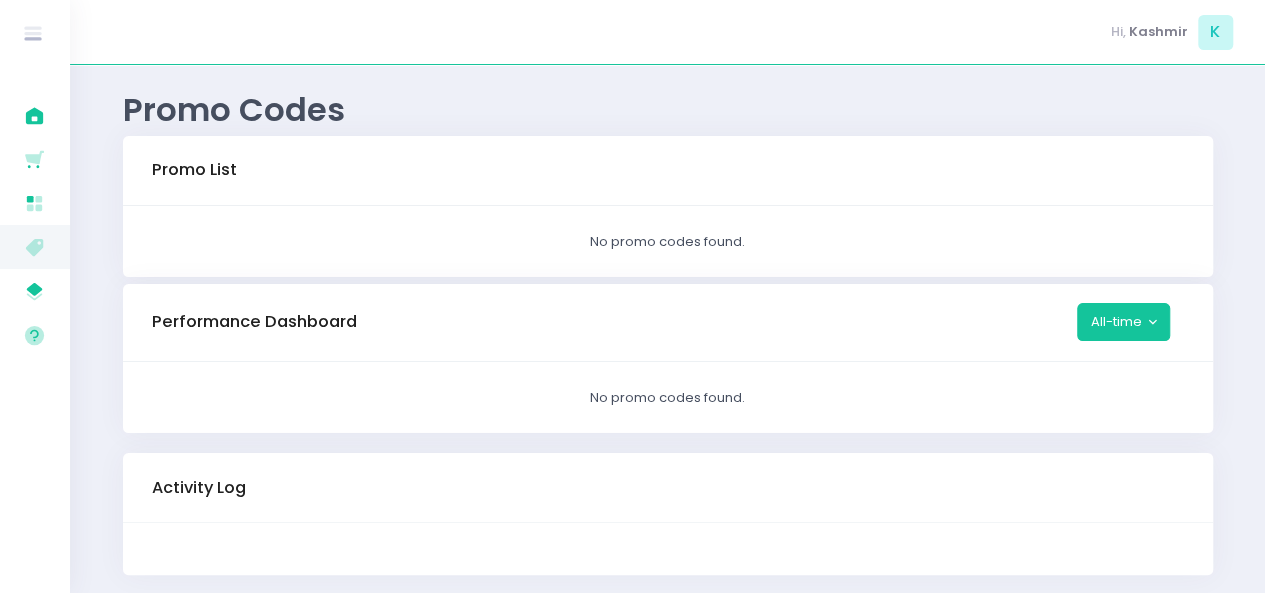 click on "Promo List" at bounding box center (194, 170) 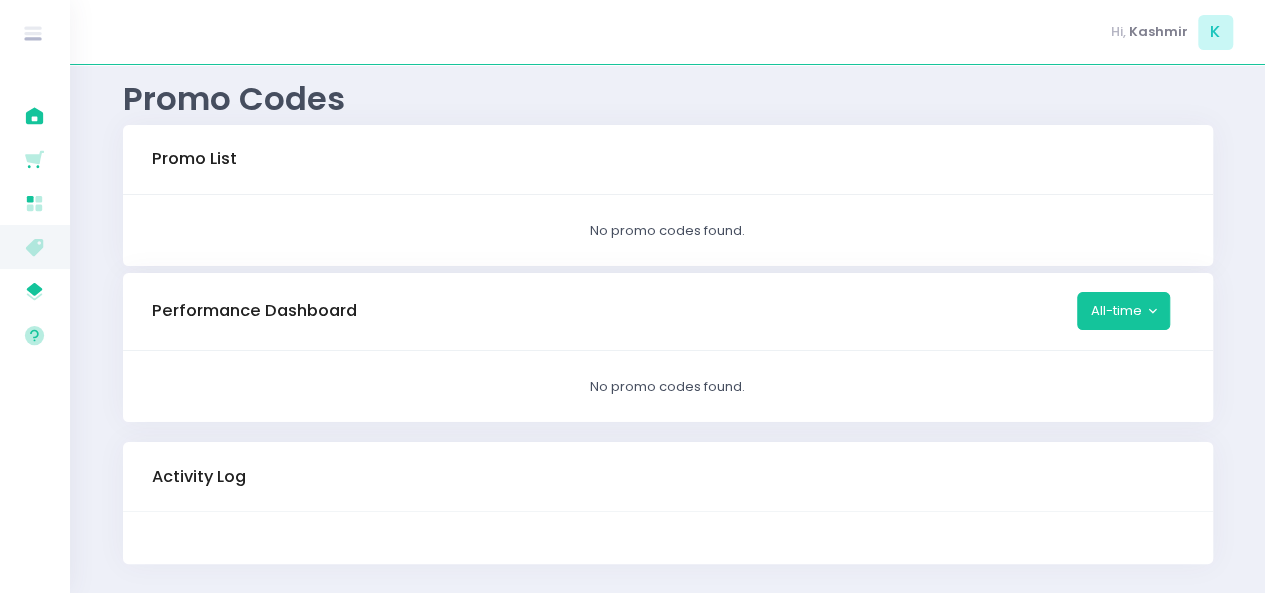 scroll, scrollTop: 0, scrollLeft: 0, axis: both 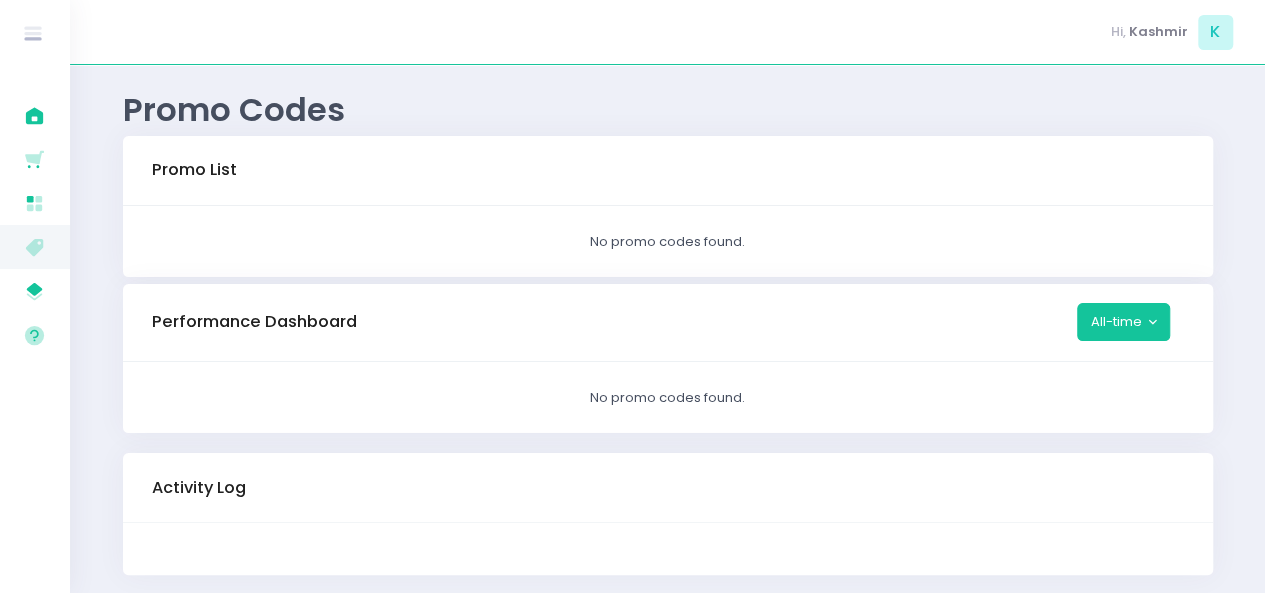 click on "Promo Codes       Promo List No promo codes found. Performance Dashboard All-time No promo codes found. Activity Log" at bounding box center [668, 345] 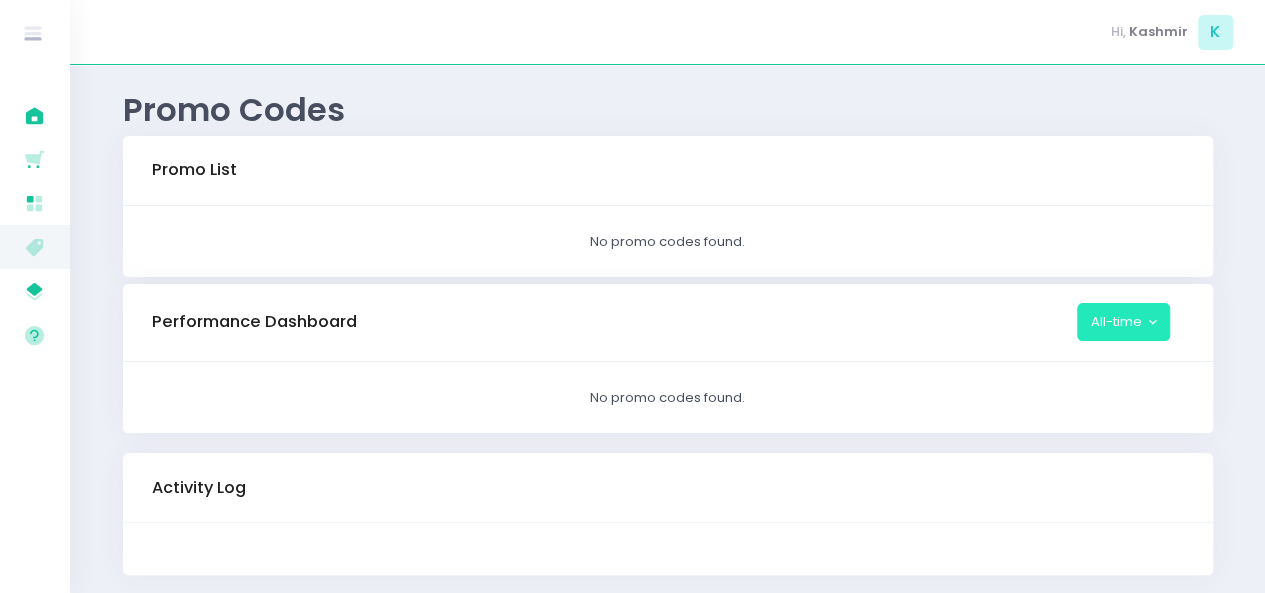 click on "All-time" at bounding box center (1124, 322) 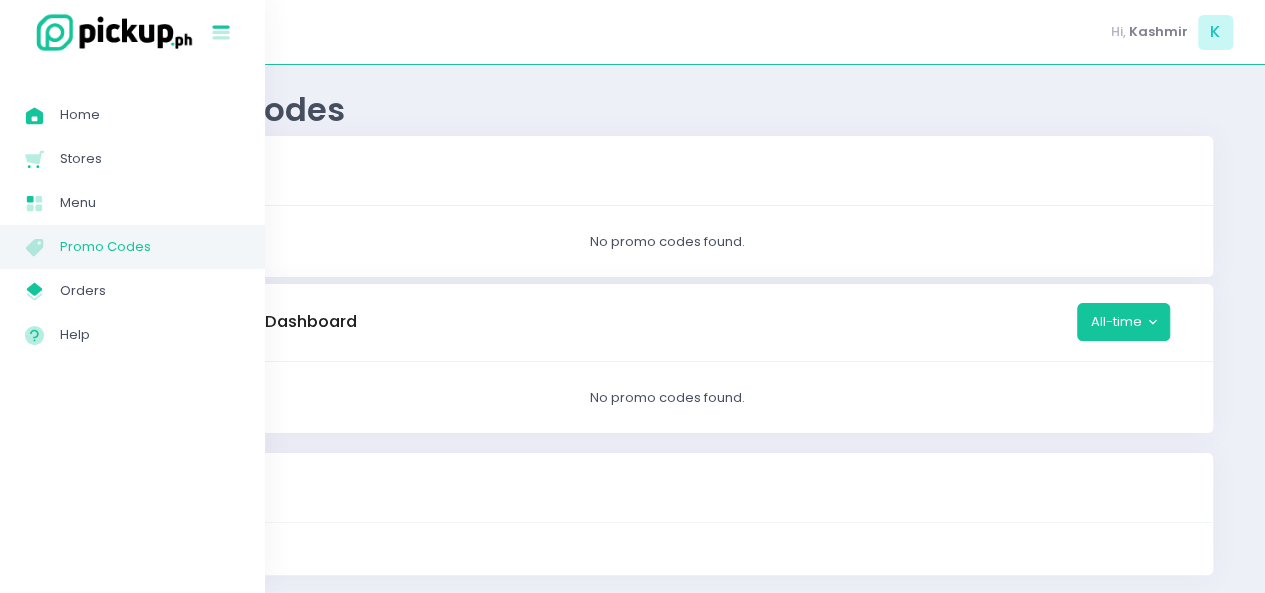 click on "Stockholm-icons / Text / Menu Created with Sketch." 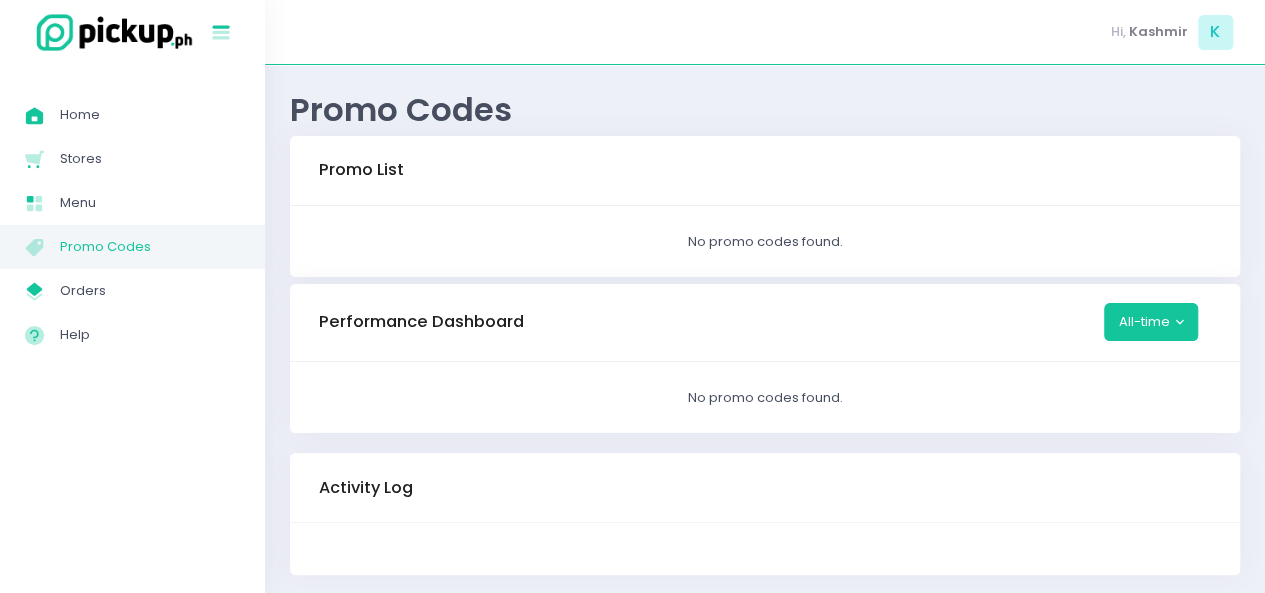 click 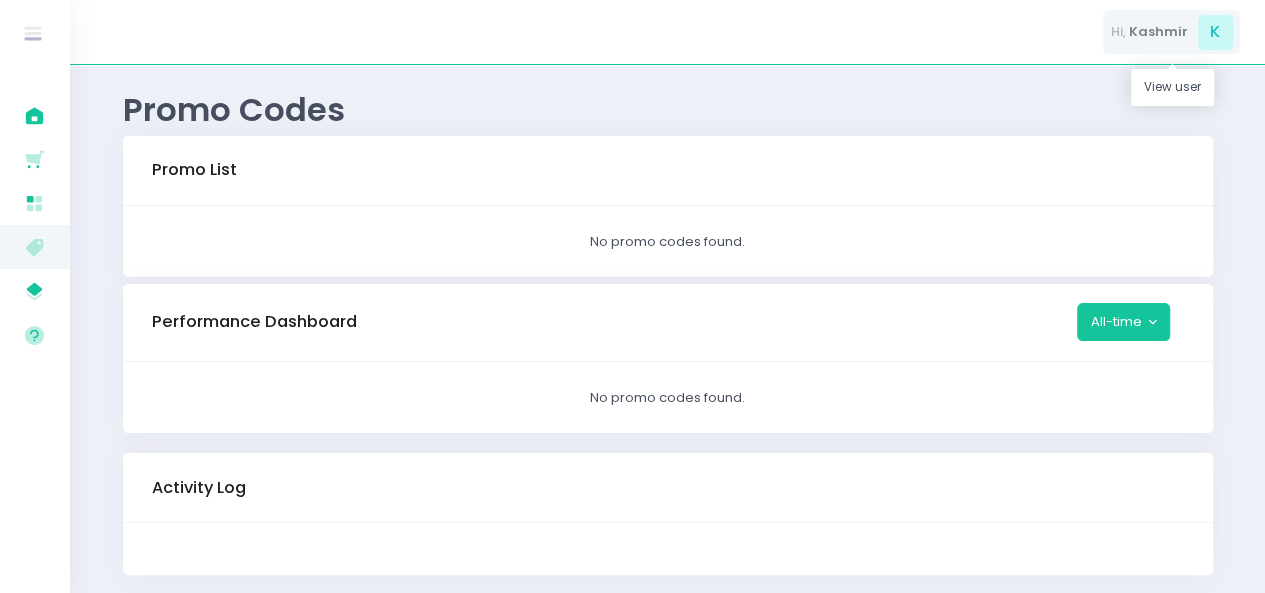 click on "K" at bounding box center (1215, 32) 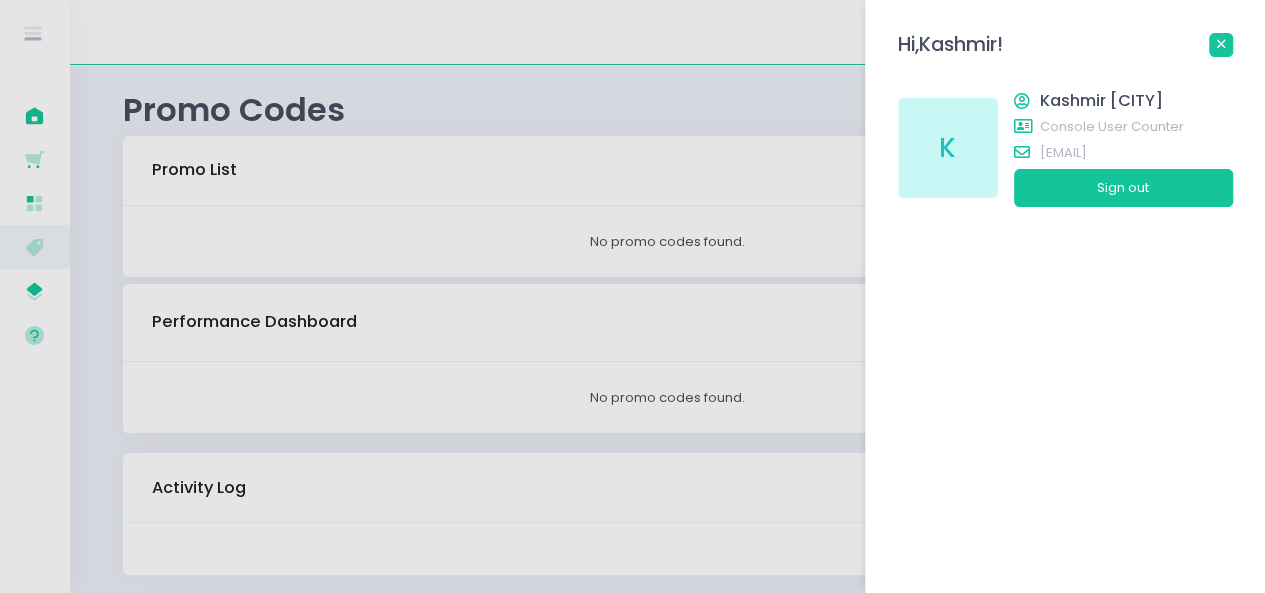 click at bounding box center (1221, 44) 